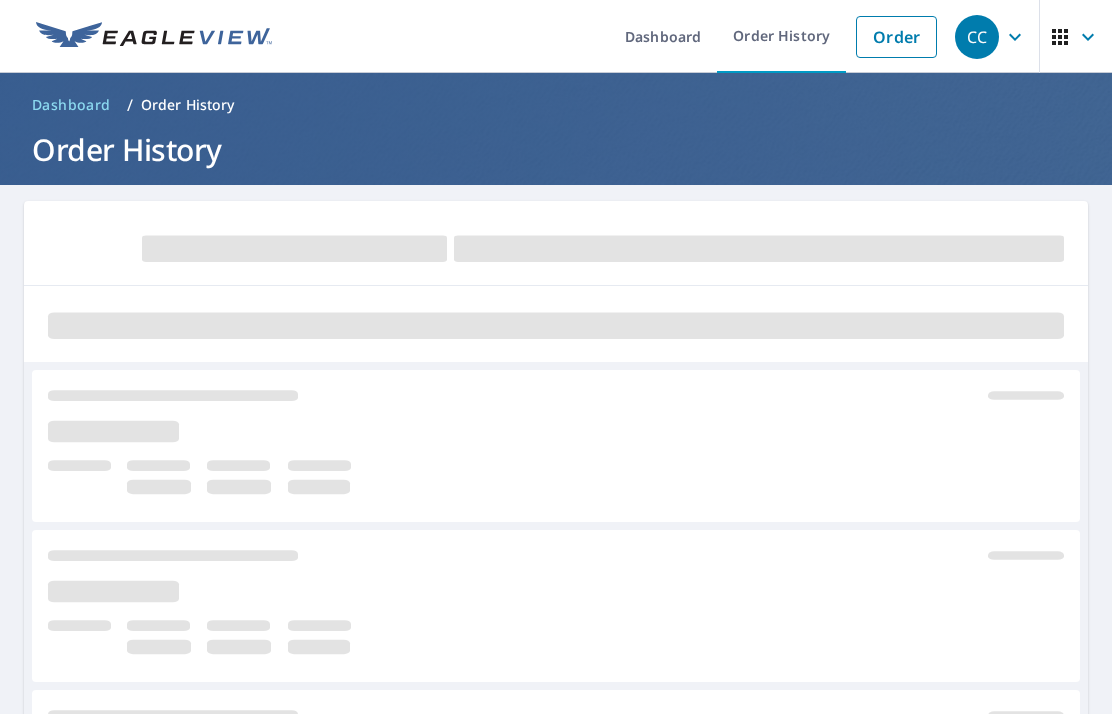 scroll, scrollTop: 0, scrollLeft: 0, axis: both 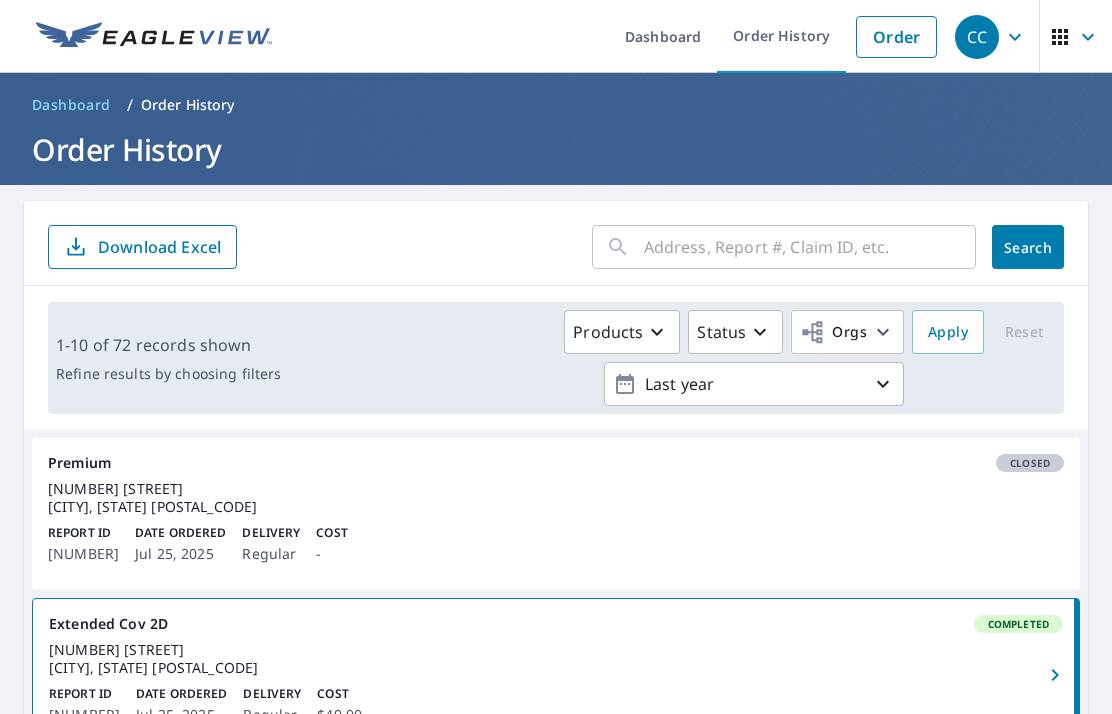 click at bounding box center (810, 247) 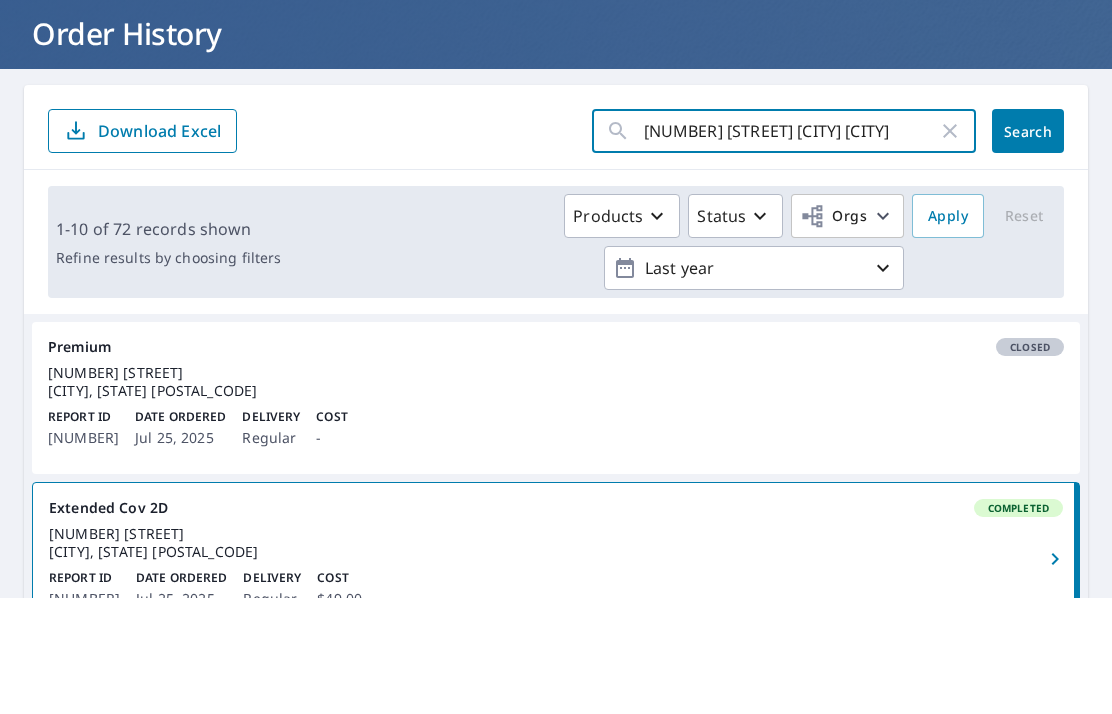 type on "[NUMBER] [STREET] [CITY] [STATE]" 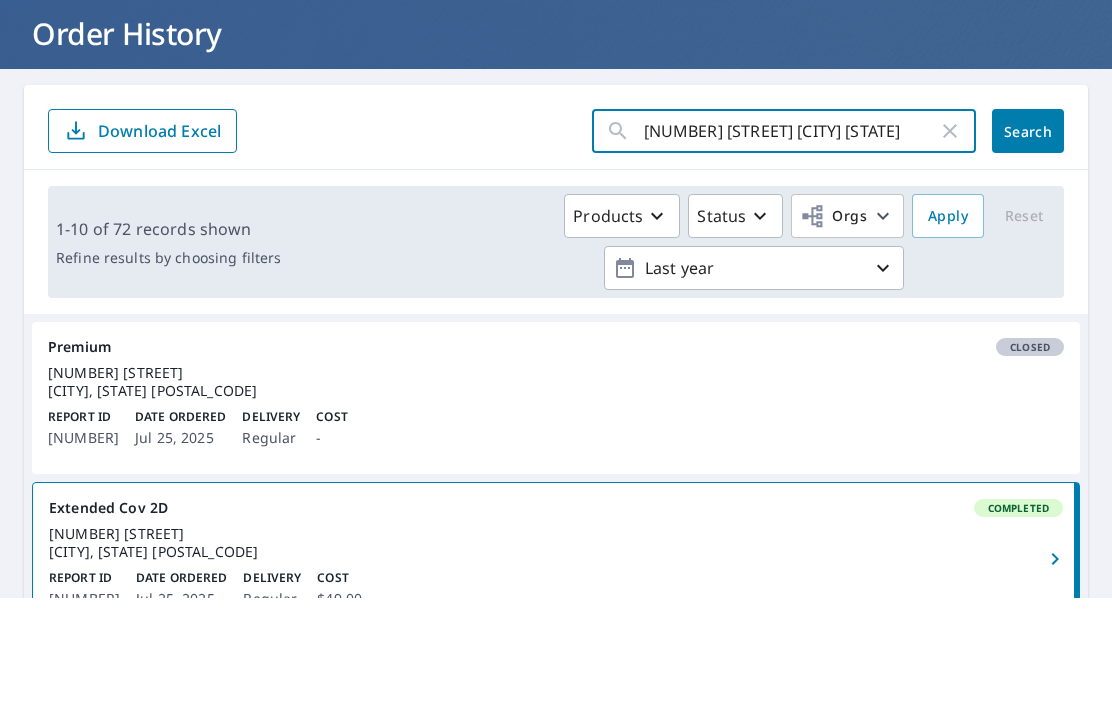 click on "Search" at bounding box center [1028, 247] 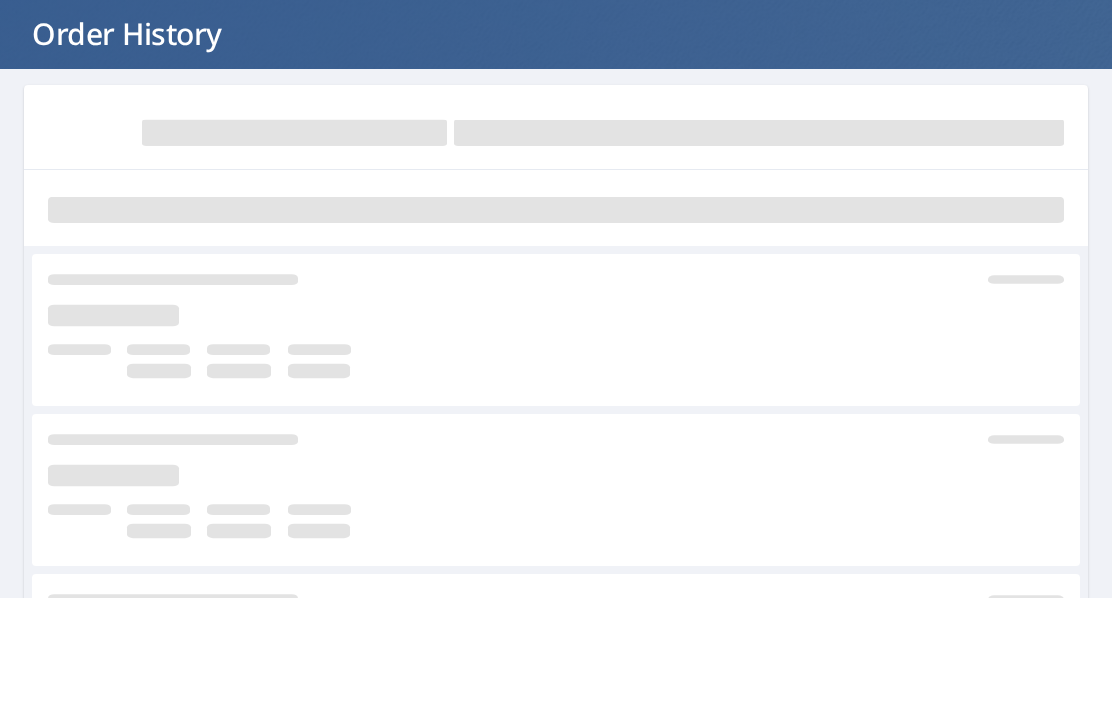 scroll, scrollTop: 80, scrollLeft: 0, axis: vertical 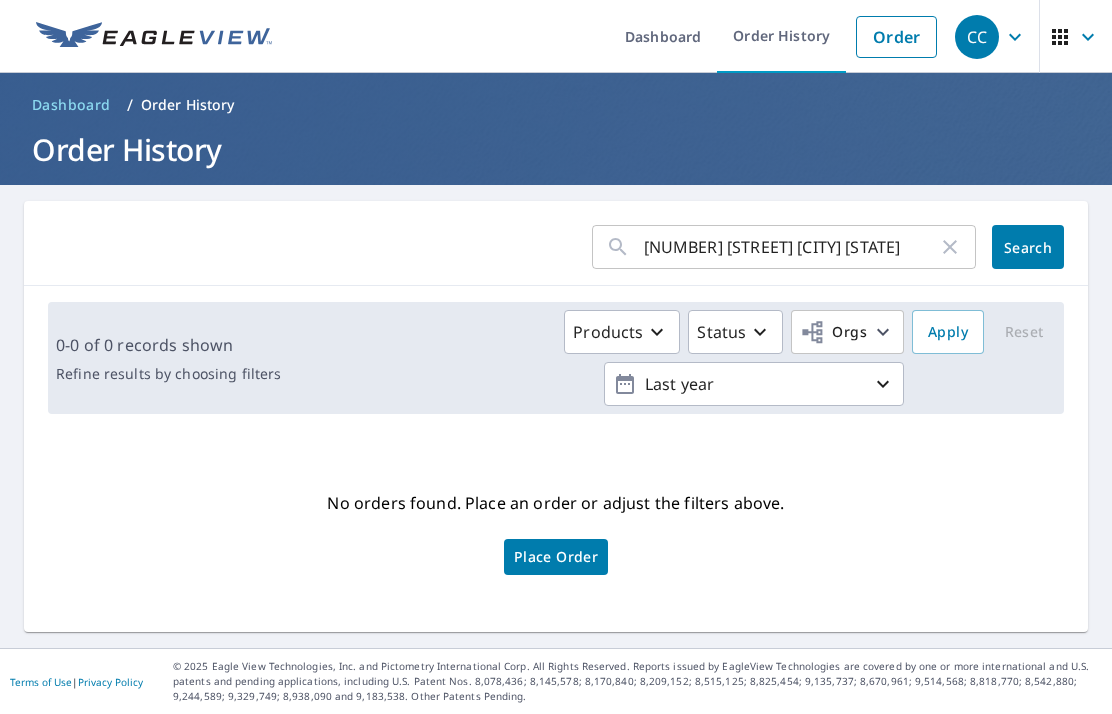 click on "Order History" at bounding box center (188, 105) 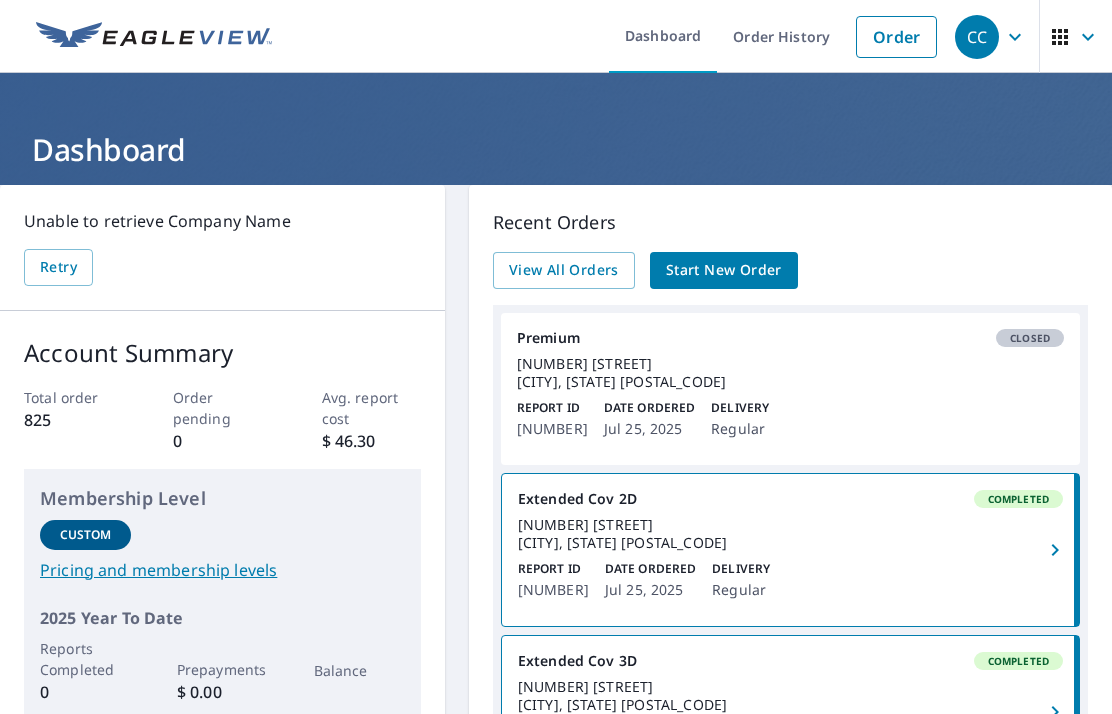 click on "Start New Order" at bounding box center (724, 270) 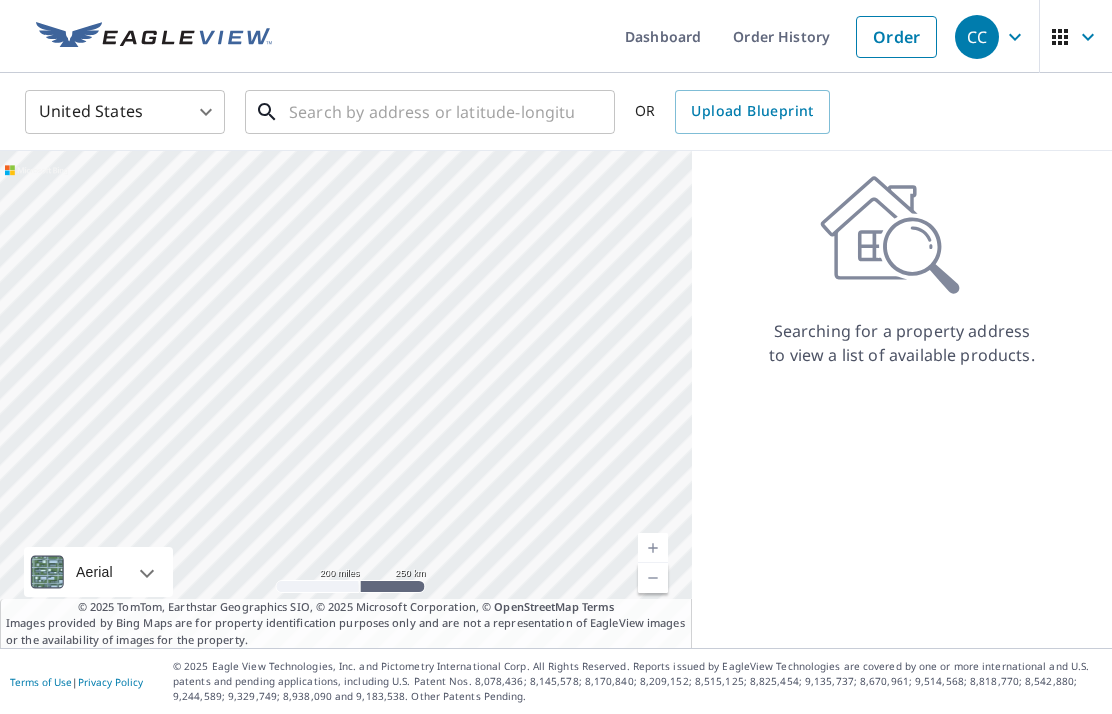 click at bounding box center [431, 112] 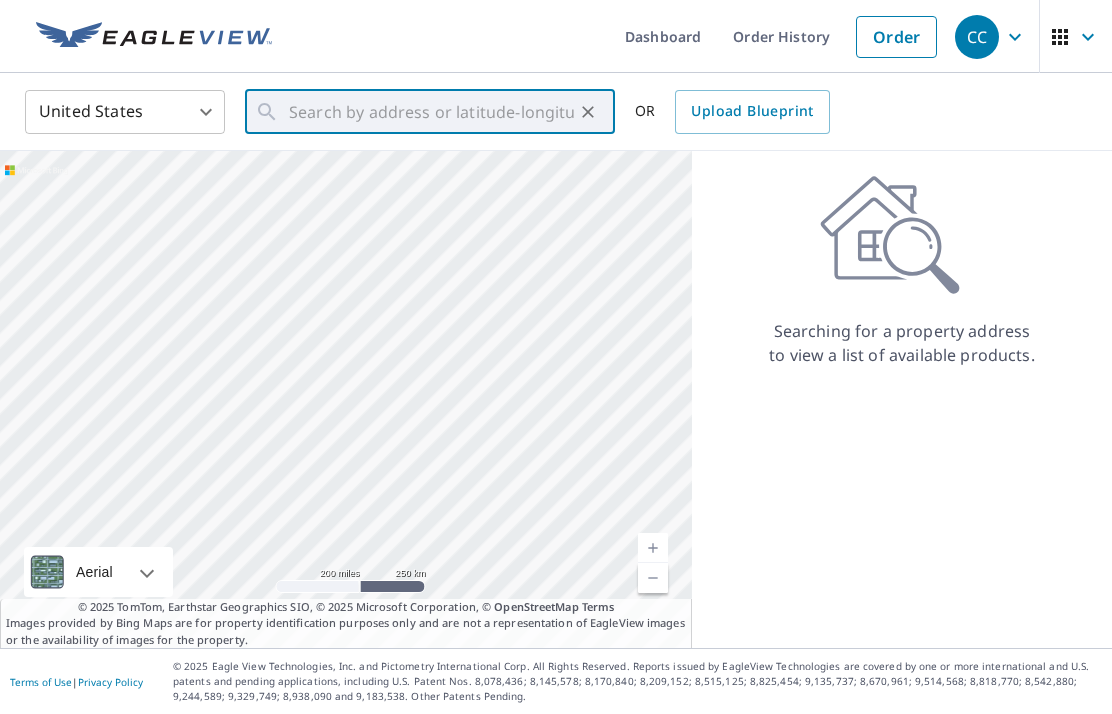 click on "Searching for a property address to view a list of available products." at bounding box center (902, 271) 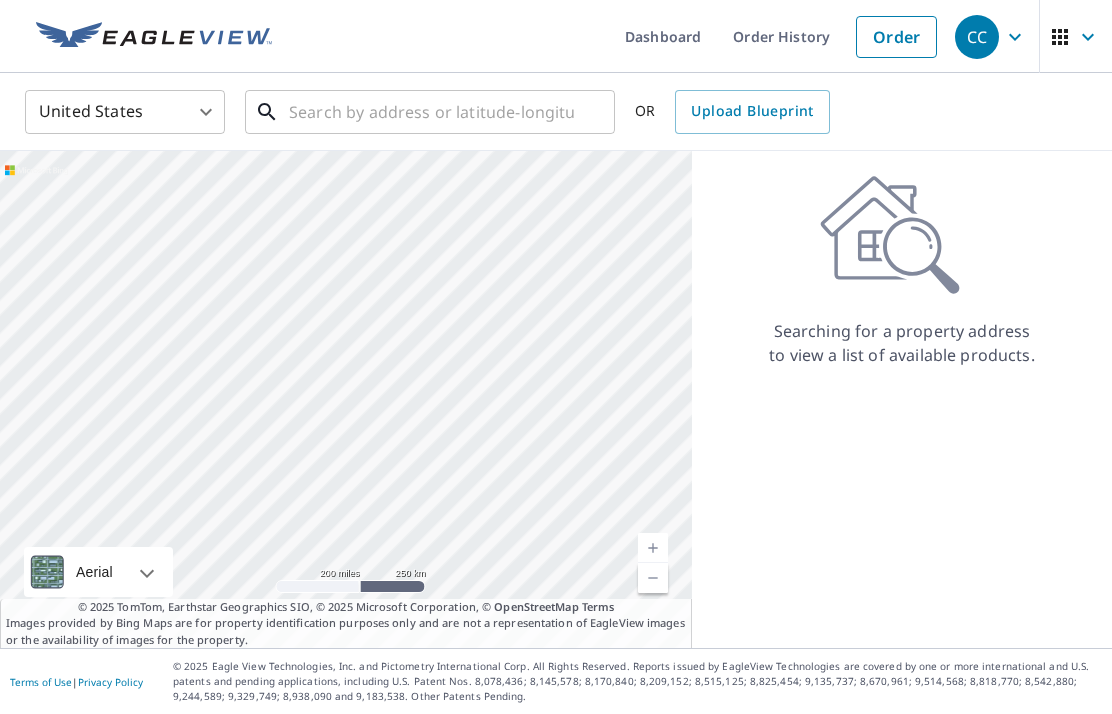 click at bounding box center (431, 112) 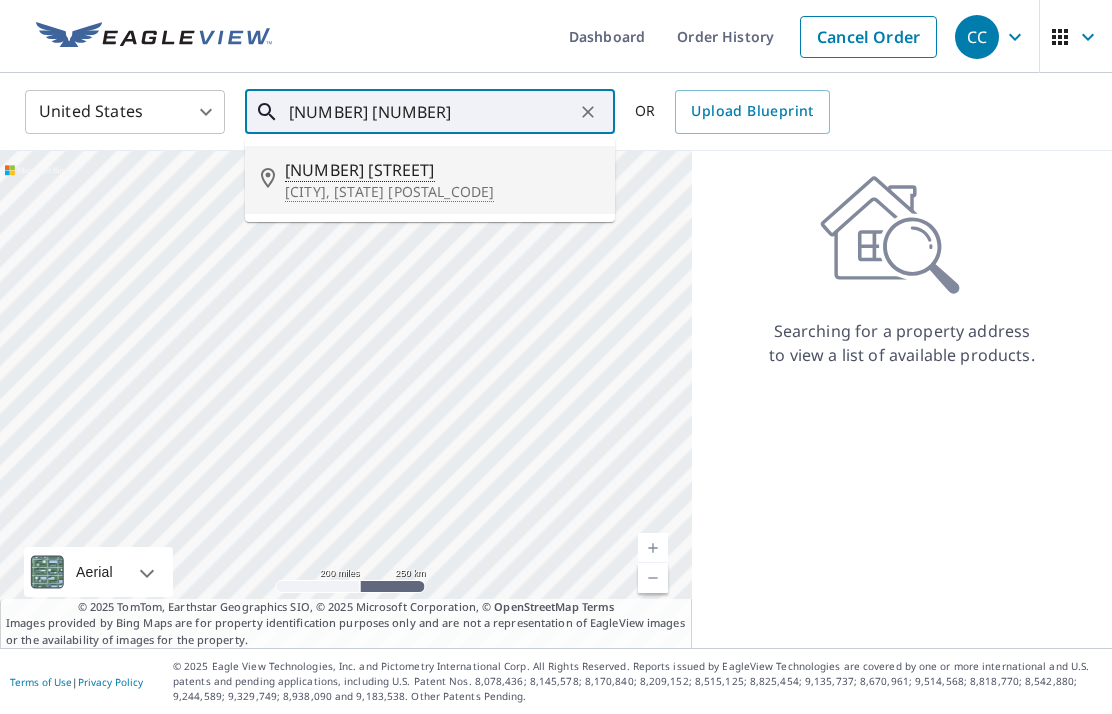 click on "[CITY], [STATE] [POSTAL_CODE]" at bounding box center (442, 192) 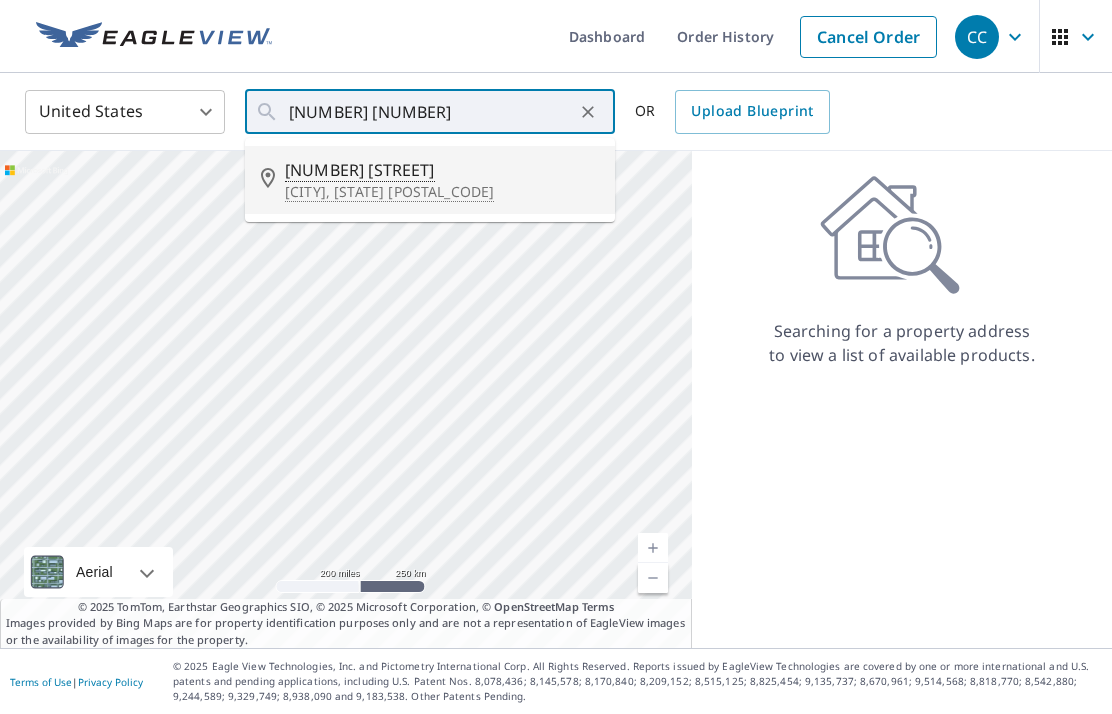 type on "[NUMBER] [STREET] [CITY], [STATE] [POSTAL_CODE]" 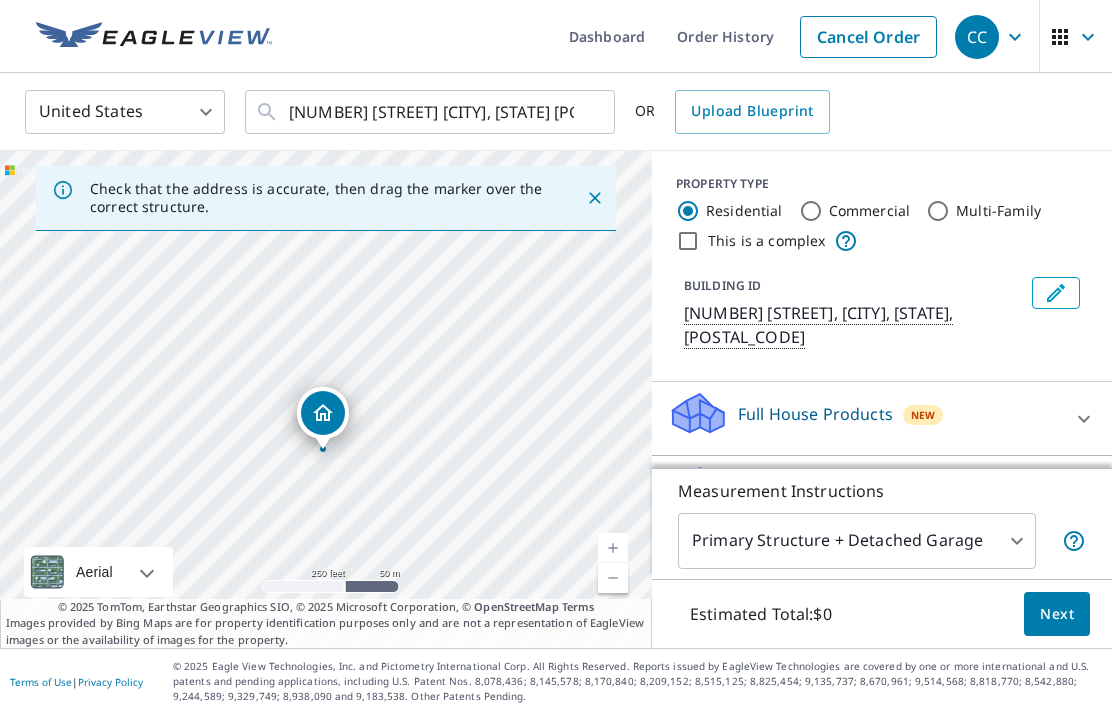 click at bounding box center (613, 548) 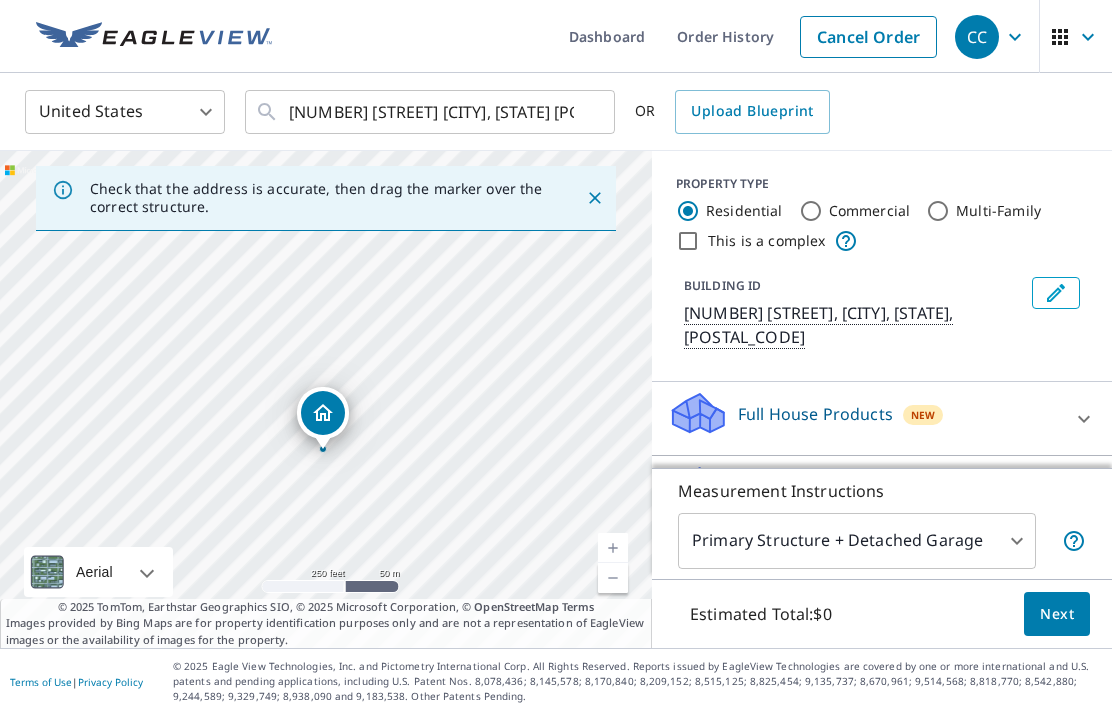 click on "[NUMBER] [STREET] [CITY], [STATE] [POSTAL_CODE]" at bounding box center (326, 399) 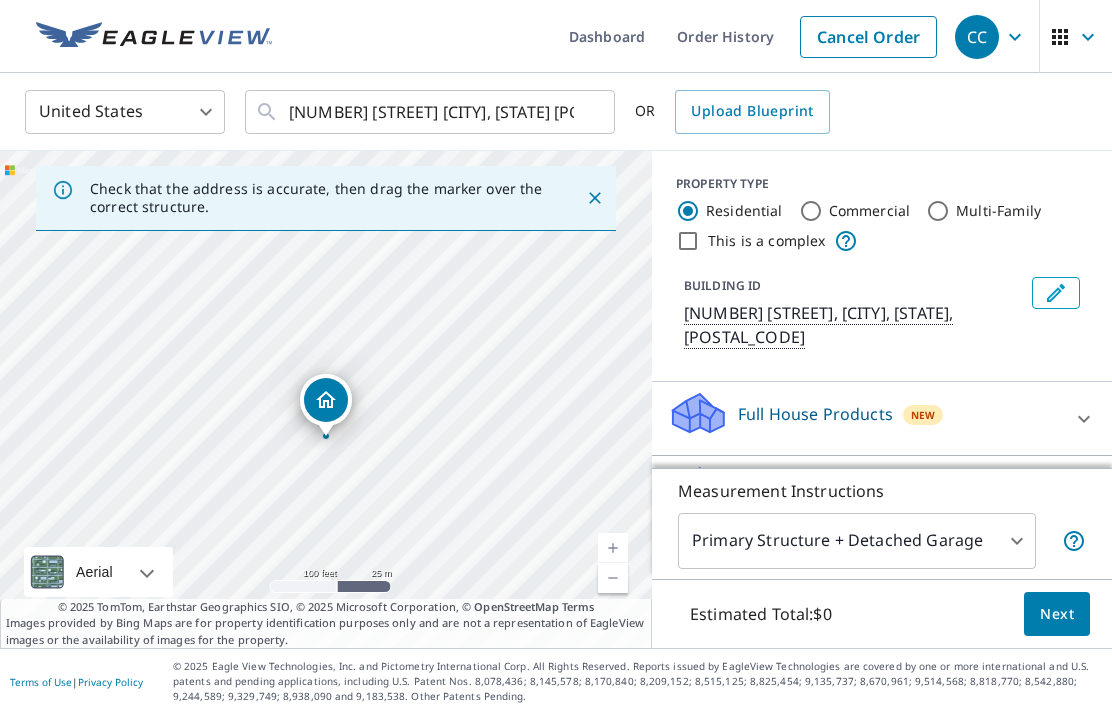 click at bounding box center (613, 548) 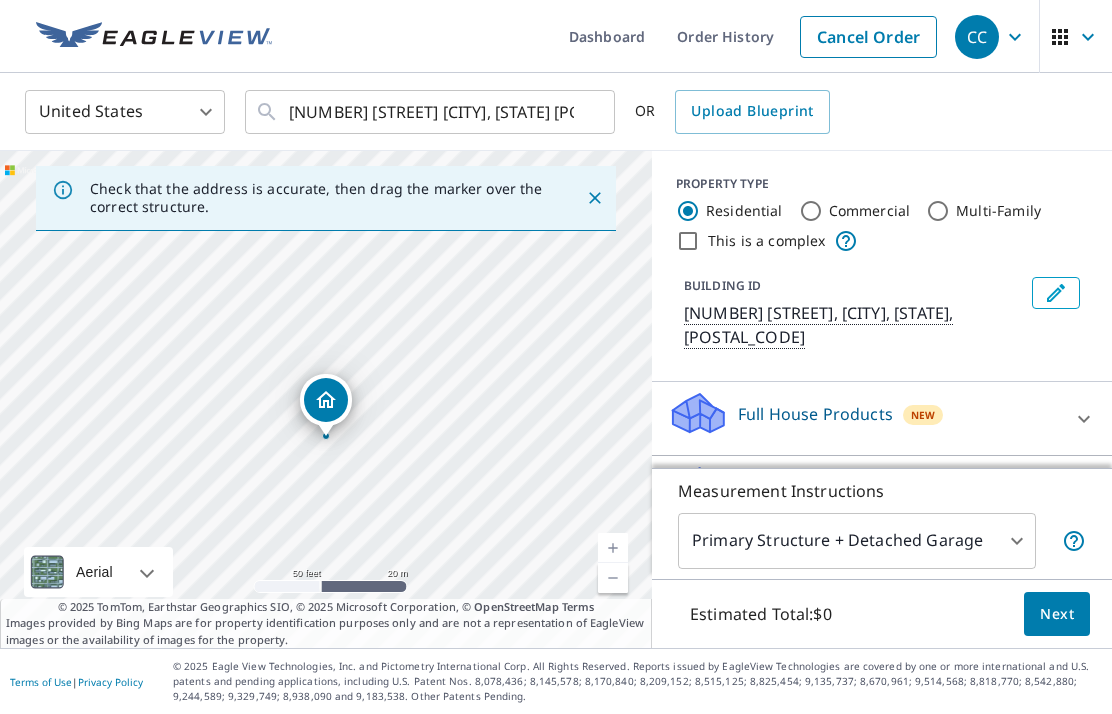 click 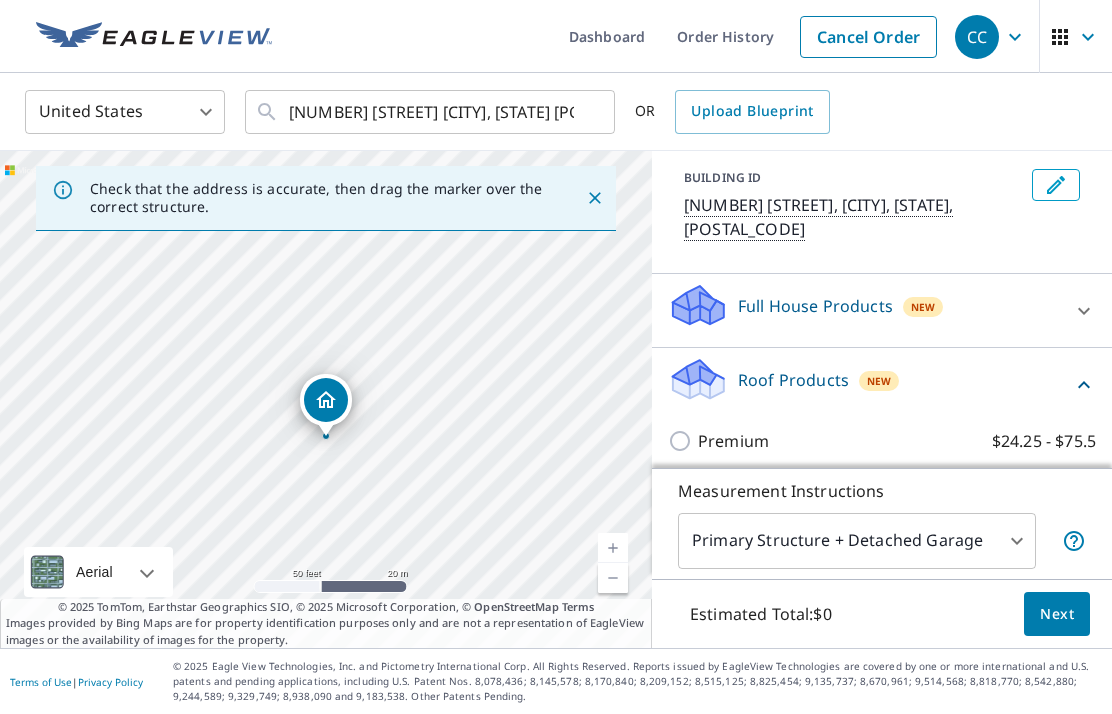 scroll, scrollTop: 106, scrollLeft: 0, axis: vertical 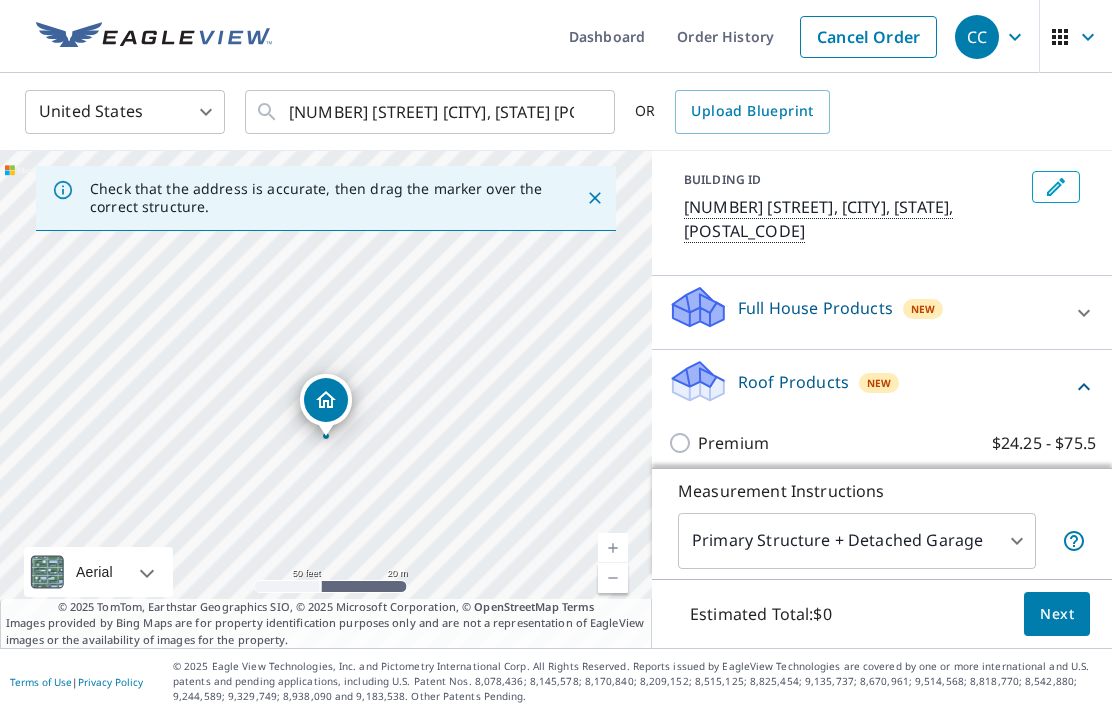 click on "Premium $24.25 - $75.5" at bounding box center (683, 443) 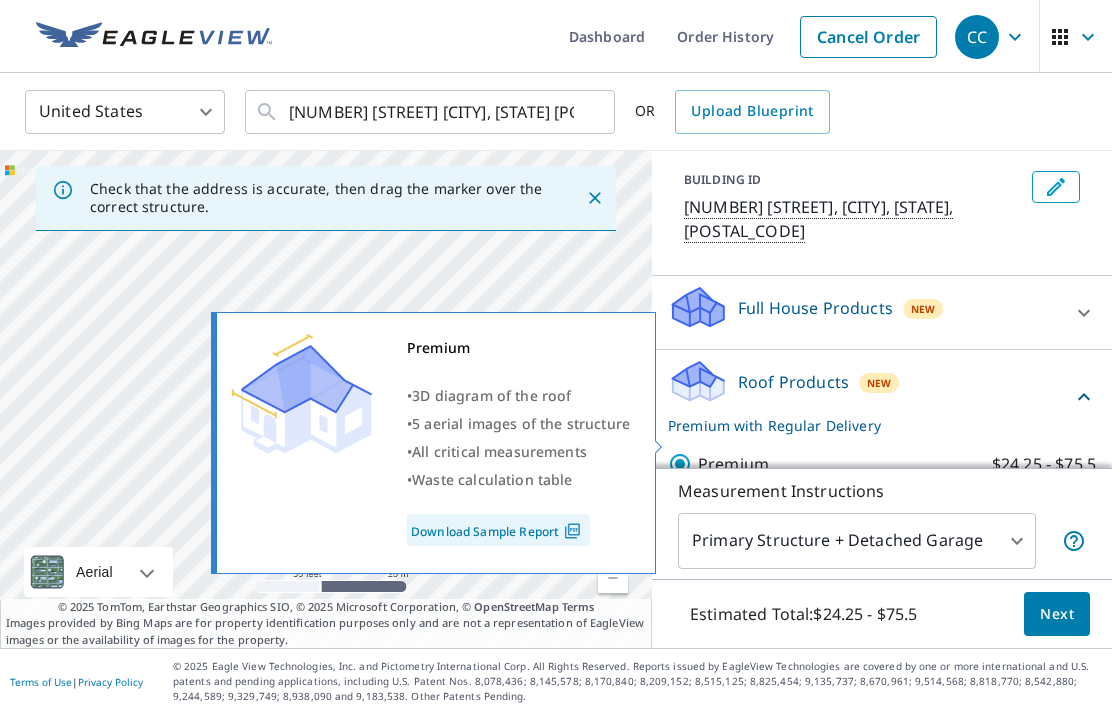 click on "Next" at bounding box center (1057, 614) 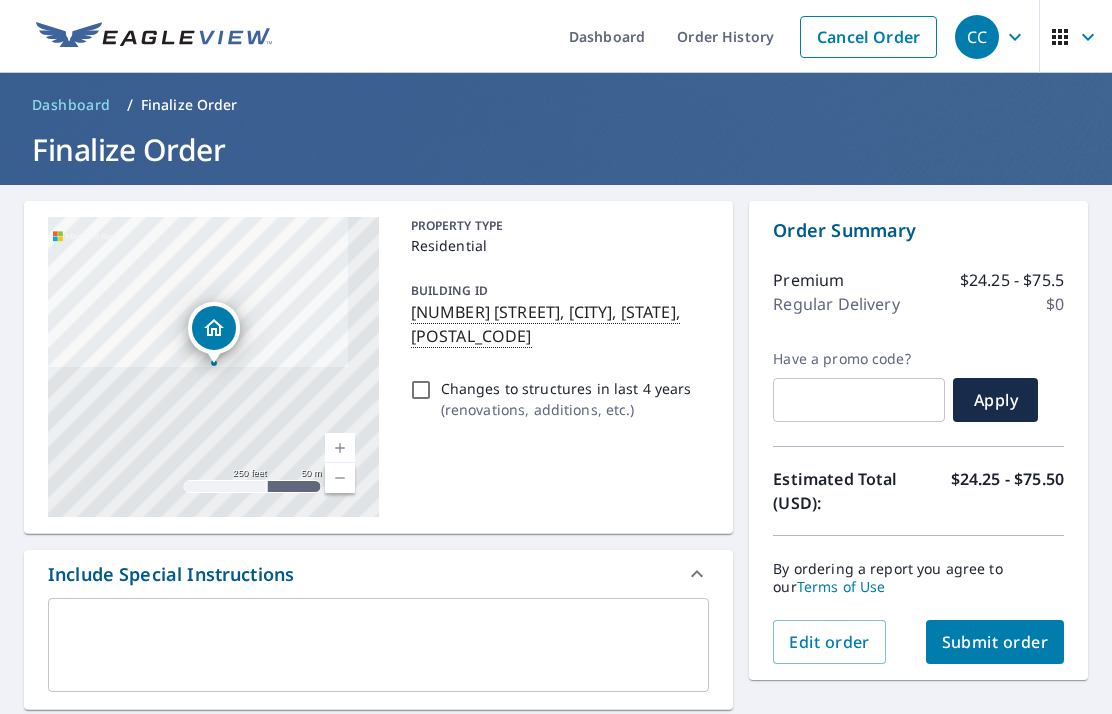 click on "Submit order" at bounding box center [995, 642] 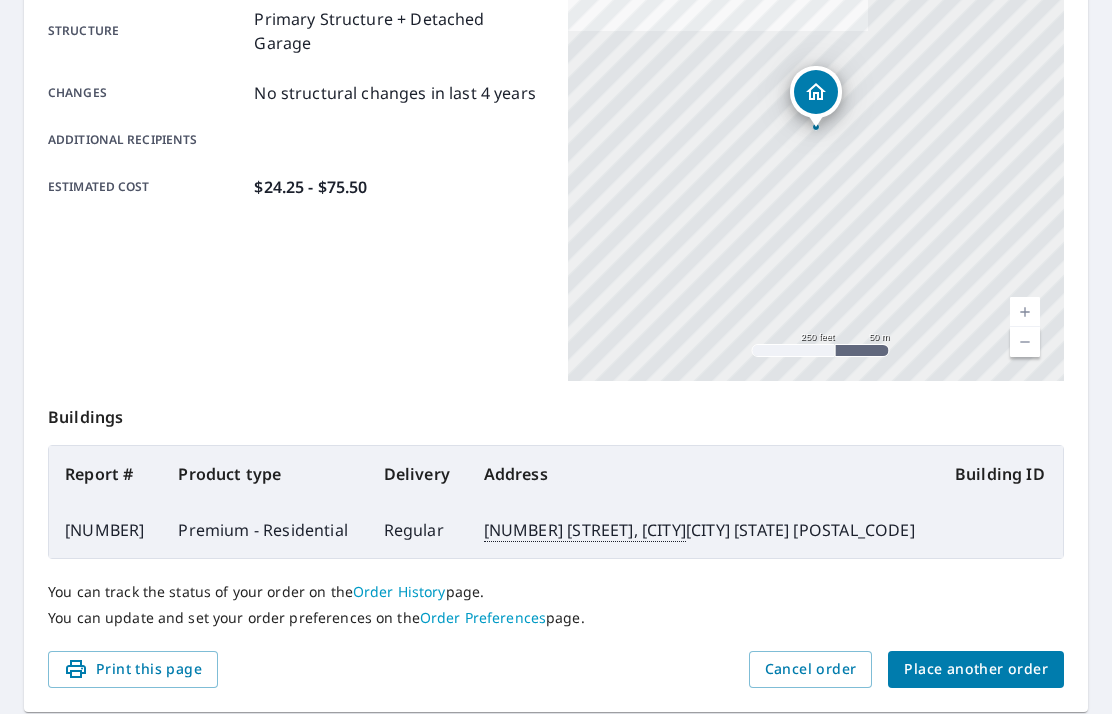 scroll, scrollTop: 397, scrollLeft: 0, axis: vertical 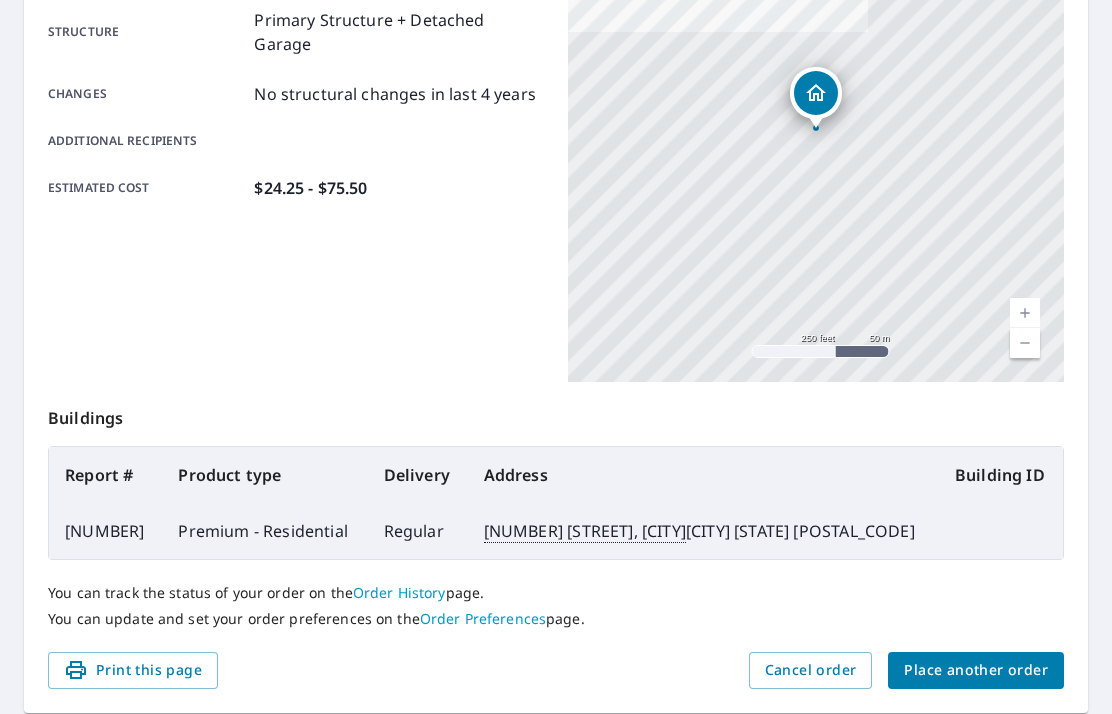 click on "Place another order" at bounding box center (976, 670) 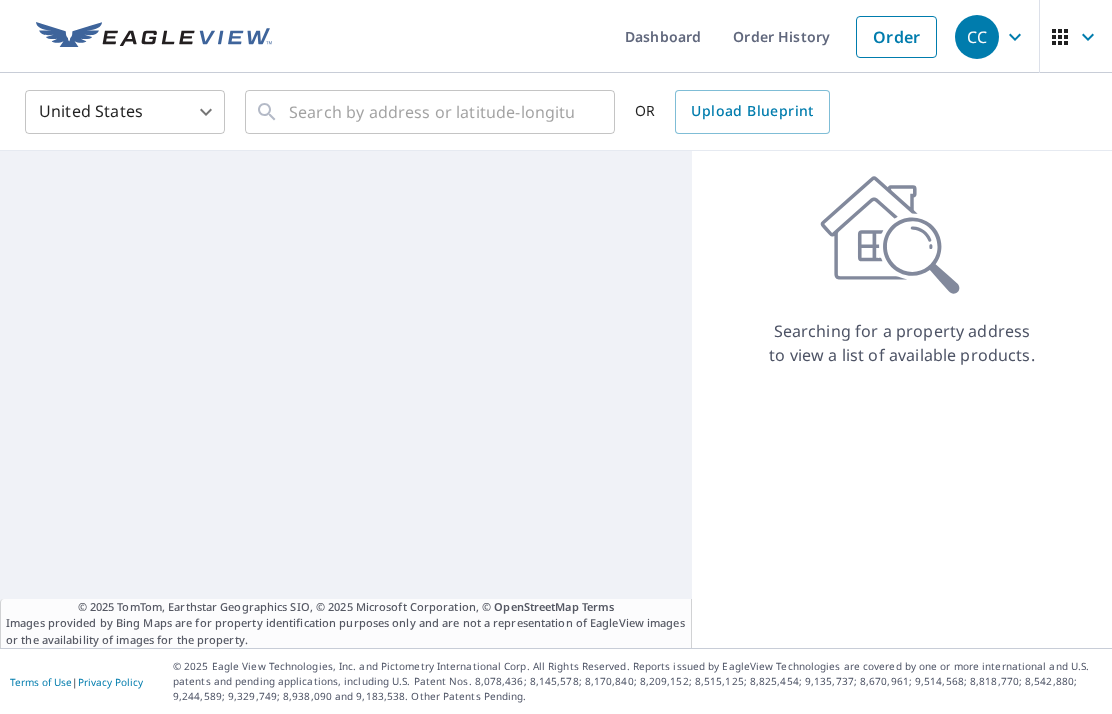 scroll, scrollTop: 0, scrollLeft: 0, axis: both 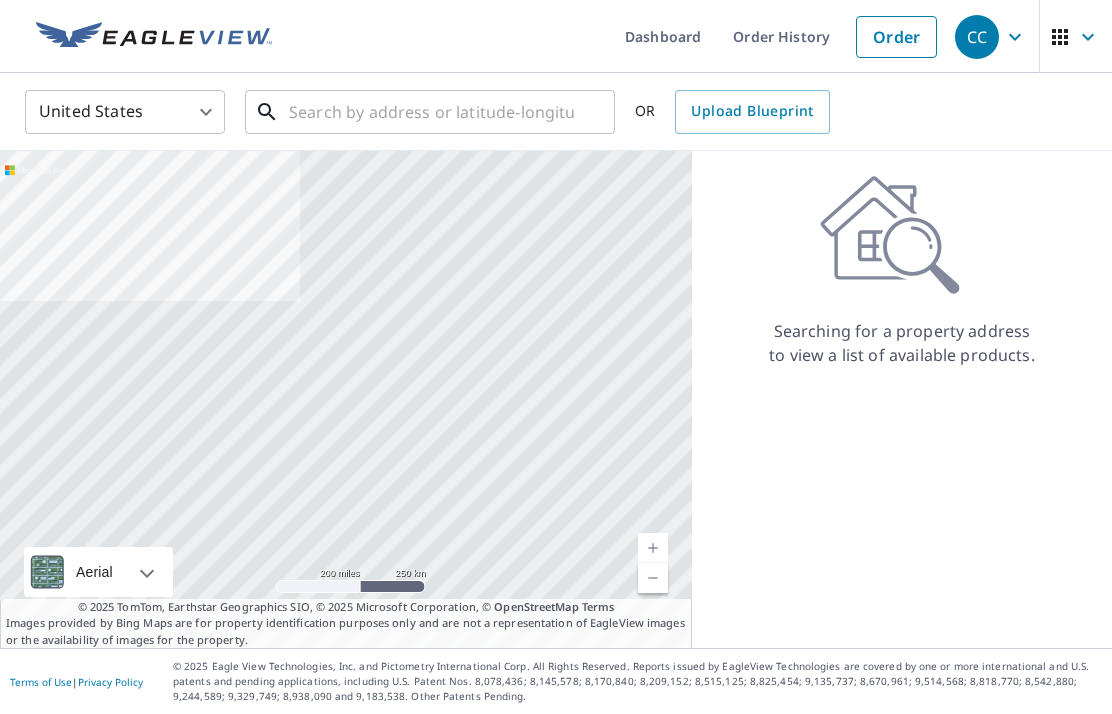 click at bounding box center (431, 112) 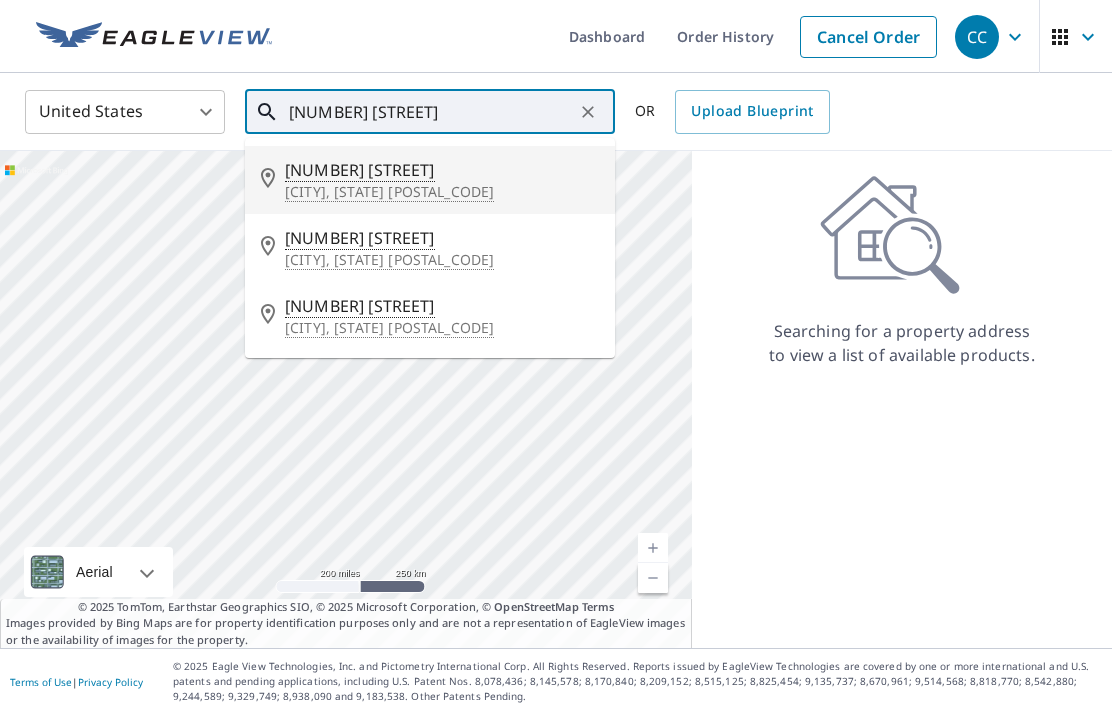 click on "[CITY], [STATE] [POSTAL_CODE]" at bounding box center [442, 192] 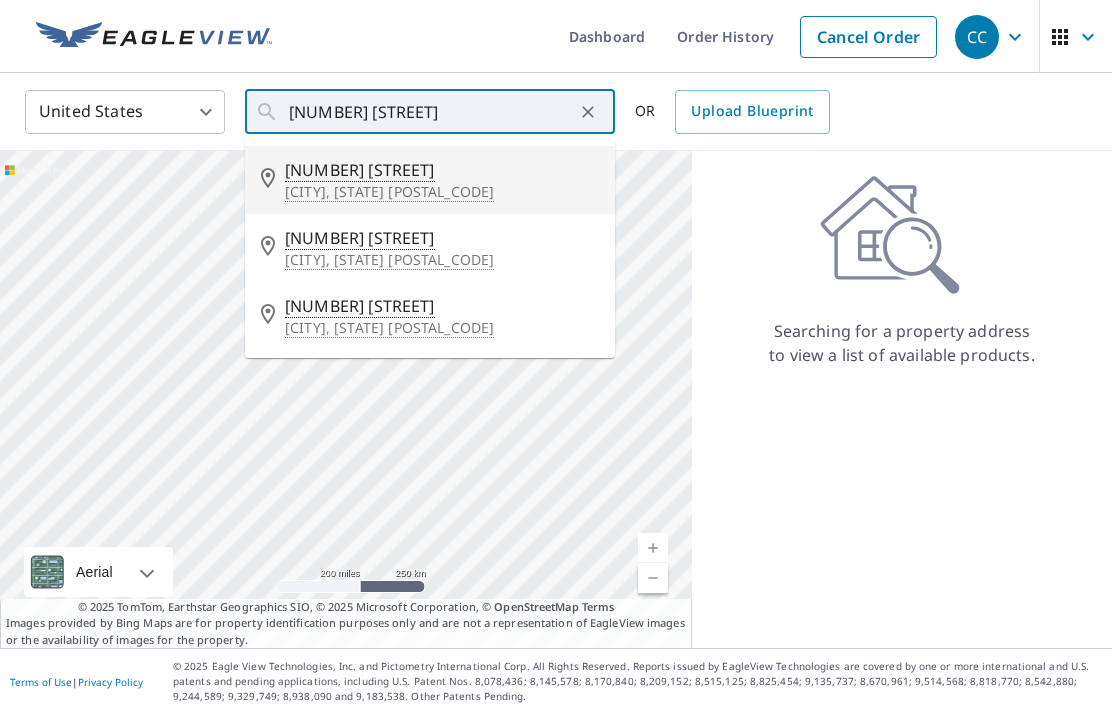 type on "[NUMBER] [STREET] [CITY], [STATE] [POSTAL_CODE]" 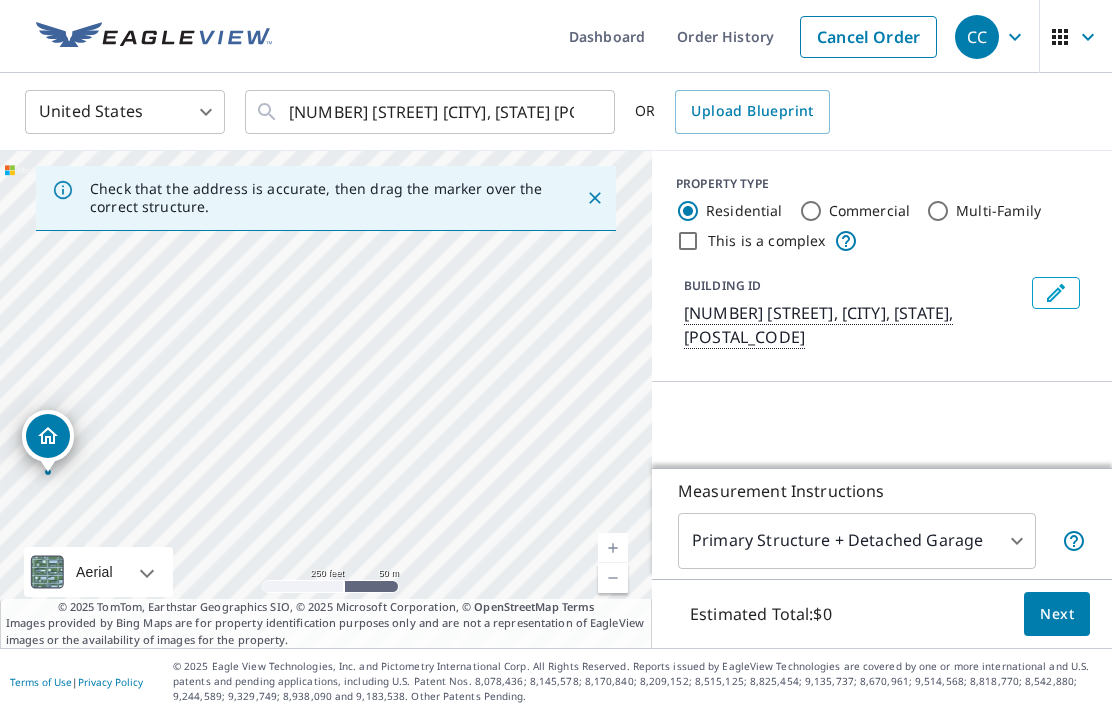click at bounding box center [613, 548] 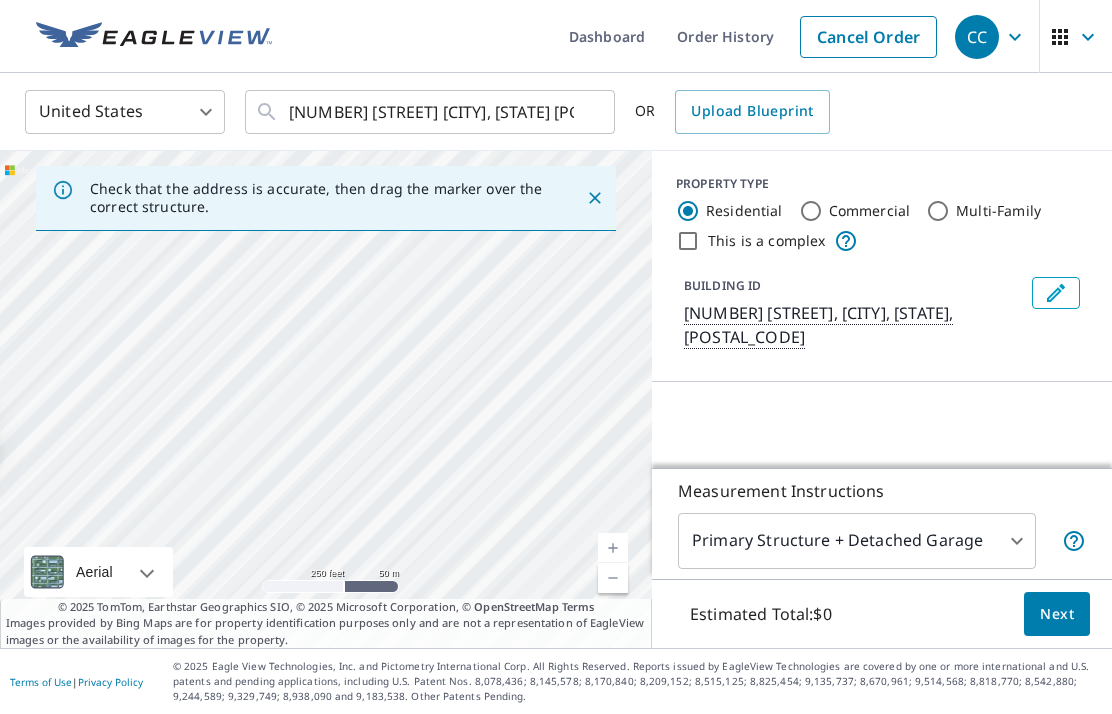click on "[NUMBER] [STREET] [CITY], [STATE] [POSTAL_CODE]" at bounding box center (326, 399) 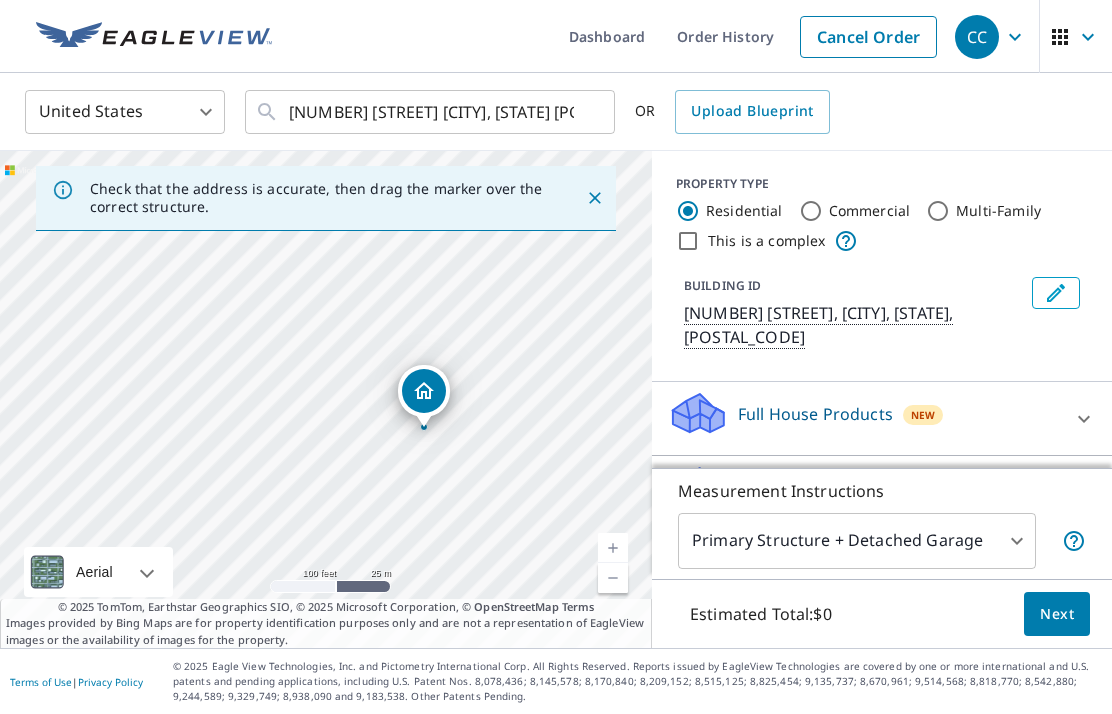 click at bounding box center [613, 548] 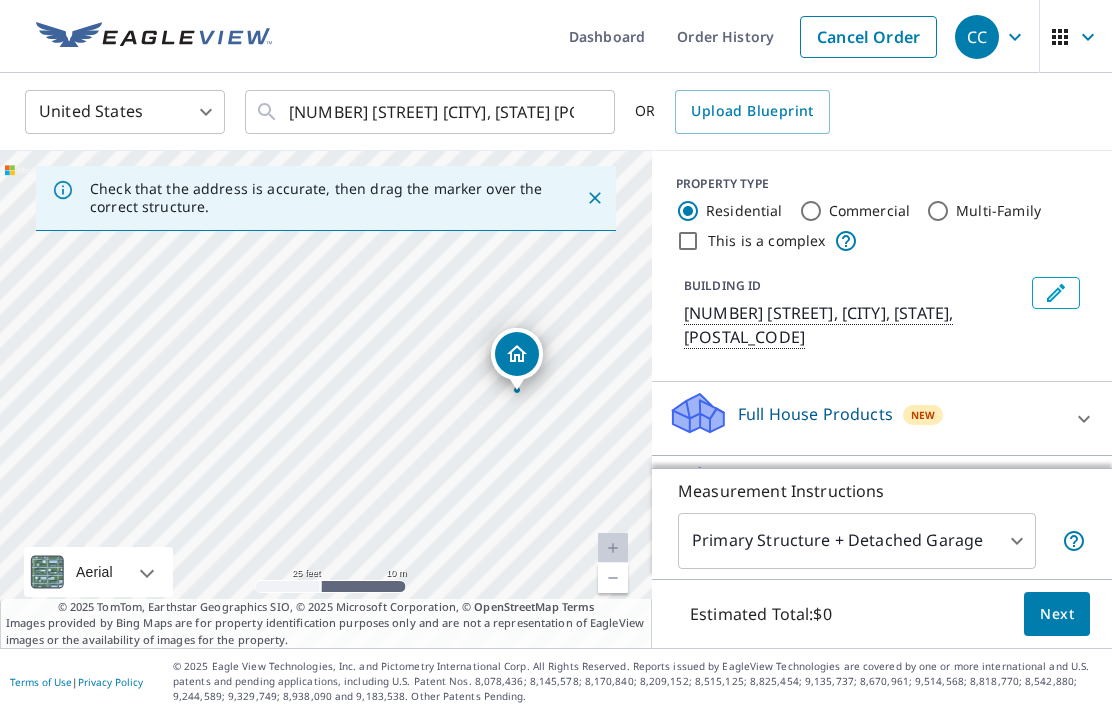 click 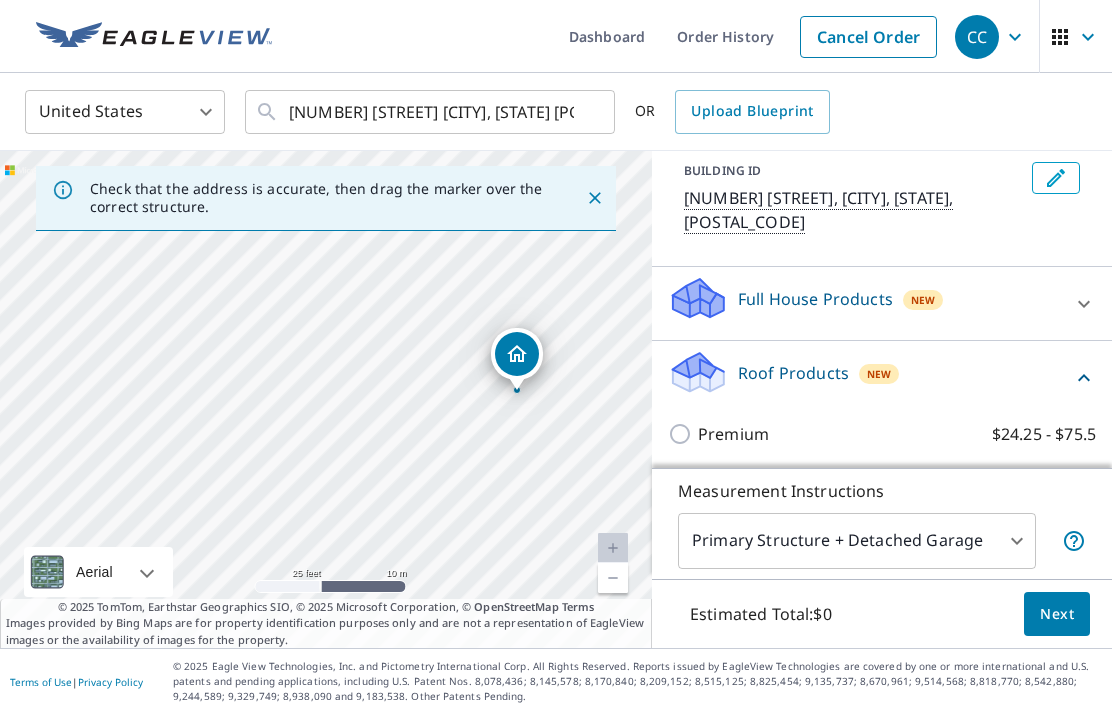 scroll, scrollTop: 120, scrollLeft: 0, axis: vertical 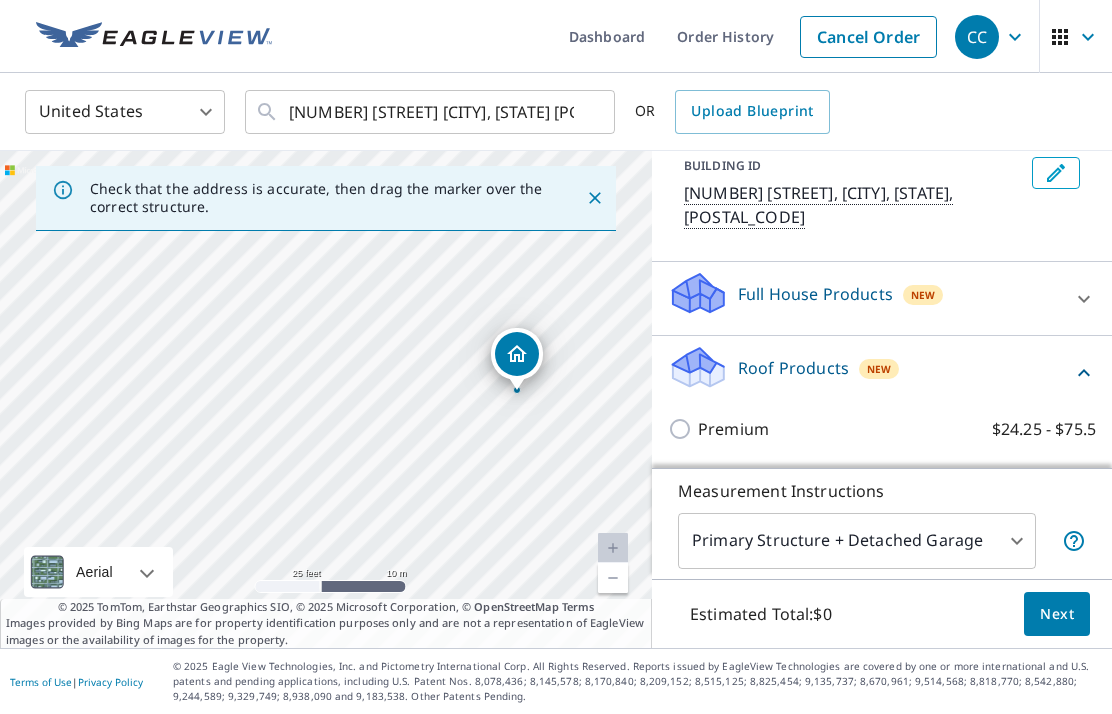 click on "Premium $24.25 - $75.5" at bounding box center [882, 429] 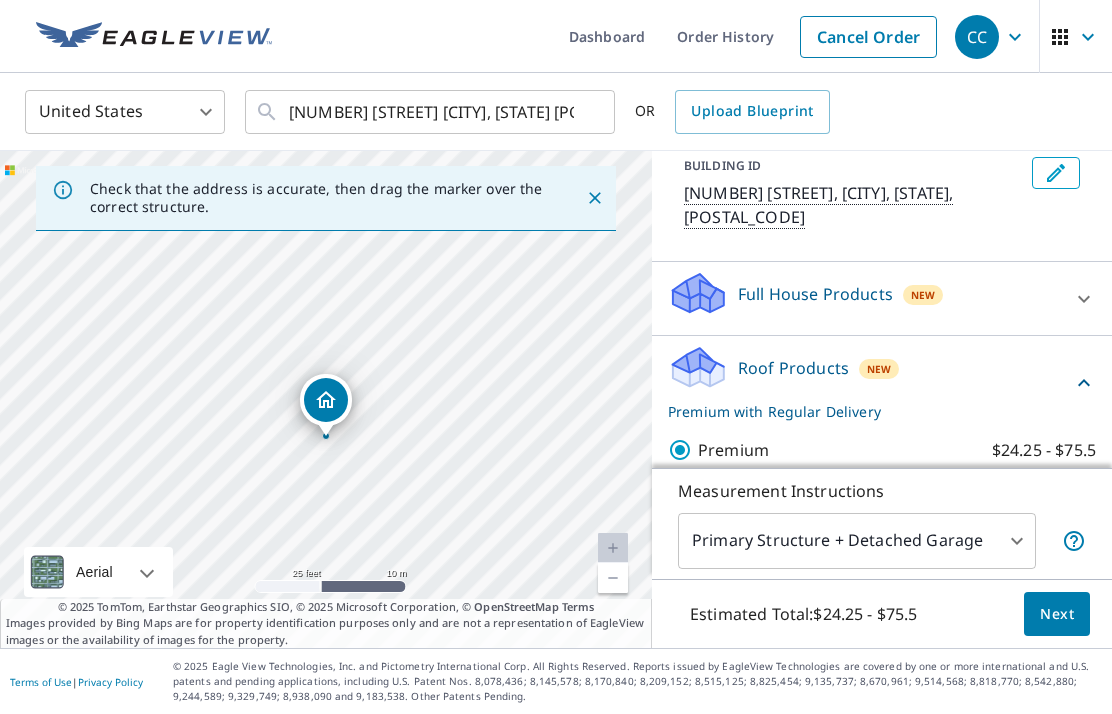 click on "CC CC
Dashboard Order History Cancel Order CC United States US ​ [NUMBER] [STREET] [CITY], [STATE] [POSTAL_CODE] ​ OR Upload Blueprint Check that the address is accurate, then drag the marker over the correct structure. [NUMBER] [STREET] [CITY], [STATE] [POSTAL_CODE] Aerial Road A standard road map Aerial A detailed look from above Labels Labels 25 feet 10 m © 2025 TomTom, © Vexcel Imaging, © 2025 Microsoft Corporation,  © OpenStreetMap Terms © 2025 TomTom, Earthstar Geographics SIO, © 2025 Microsoft Corporation, ©   OpenStreetMap   Terms Images provided by Bing Maps are for property identification purposes only and are not a representation of EagleView images or the availability of images for the property. PROPERTY TYPE Residential Commercial Multi-Family This is a complex BUILDING ID [NUMBER] [STREET], [CITY], [STATE], [POSTAL_CODE] Full House Products New Full House™ $91 Roof Products New Premium with Regular Delivery Premium $24.25 - $75.5 Delivery Regular $0 8 ​ QuickSquares™ $18 Gutter $13.75 Bid Perfect™ 1" at bounding box center [556, 357] 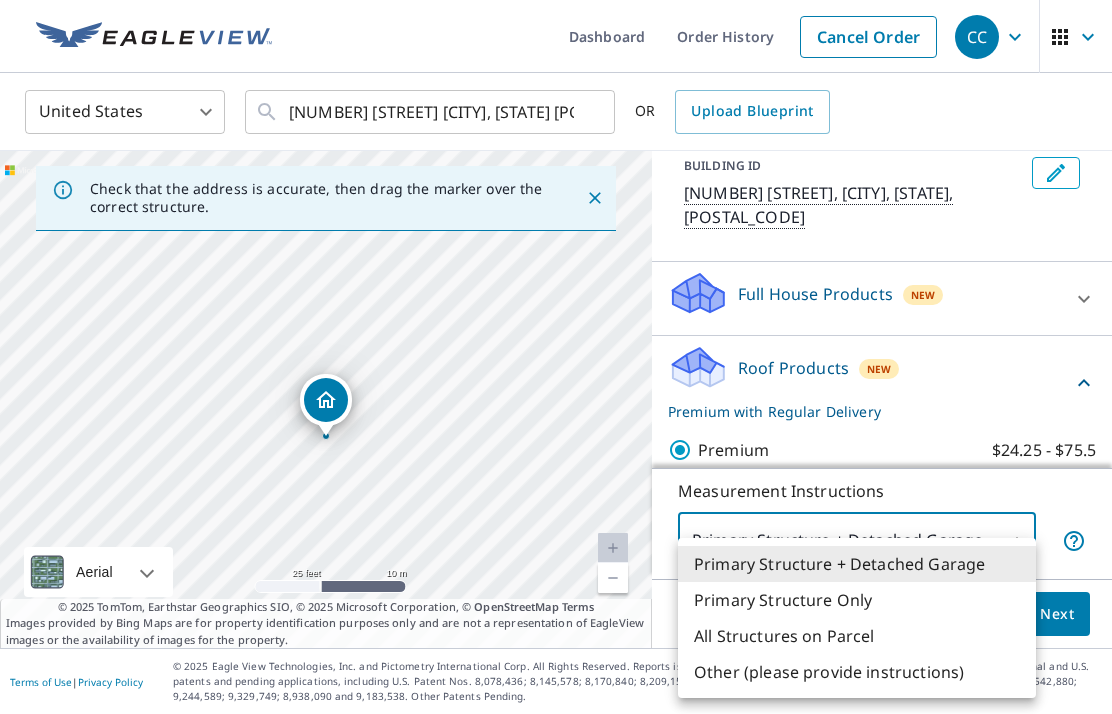 click on "Primary Structure Only" at bounding box center (857, 600) 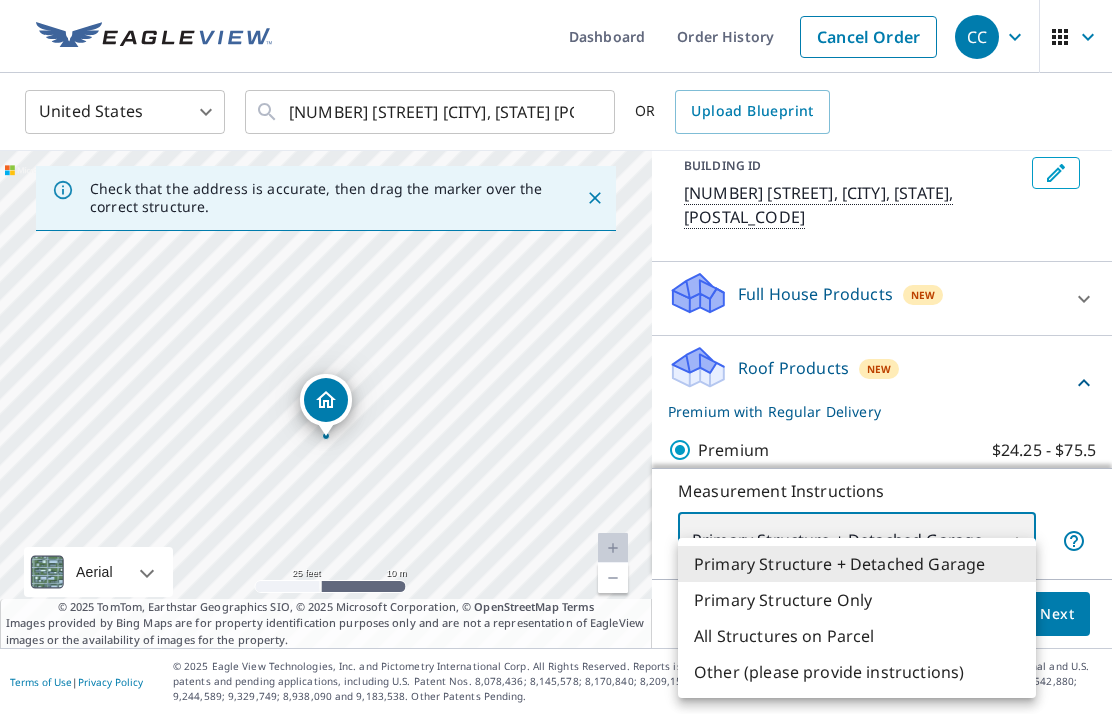 type on "2" 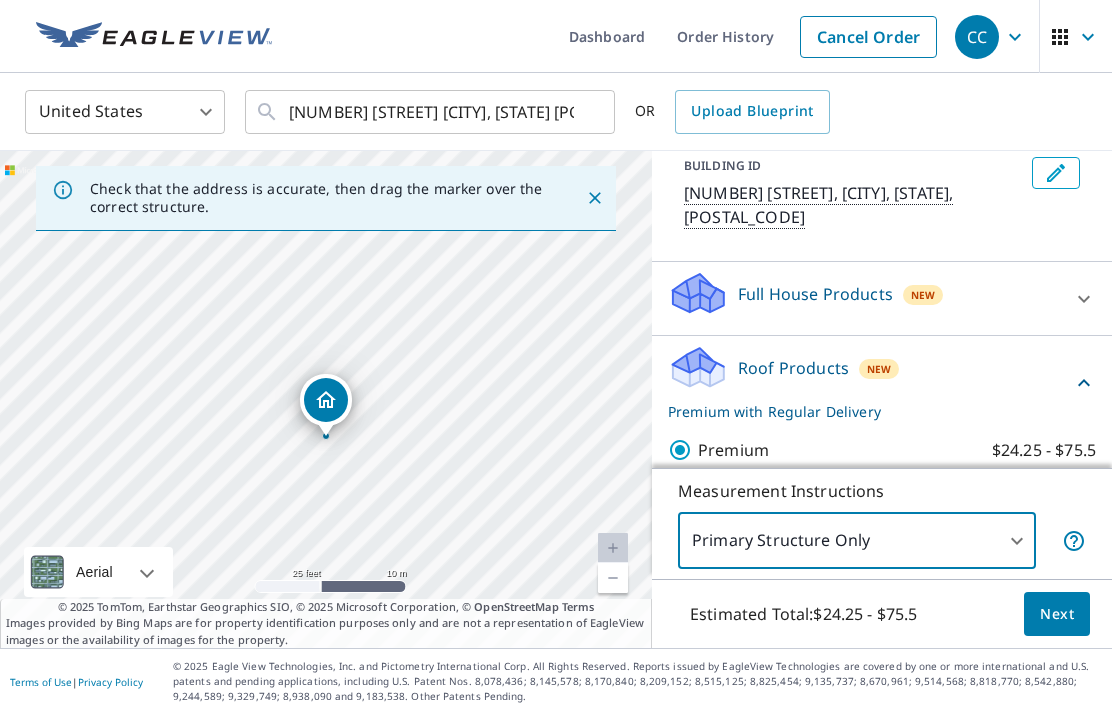 click on "Next" at bounding box center [1057, 614] 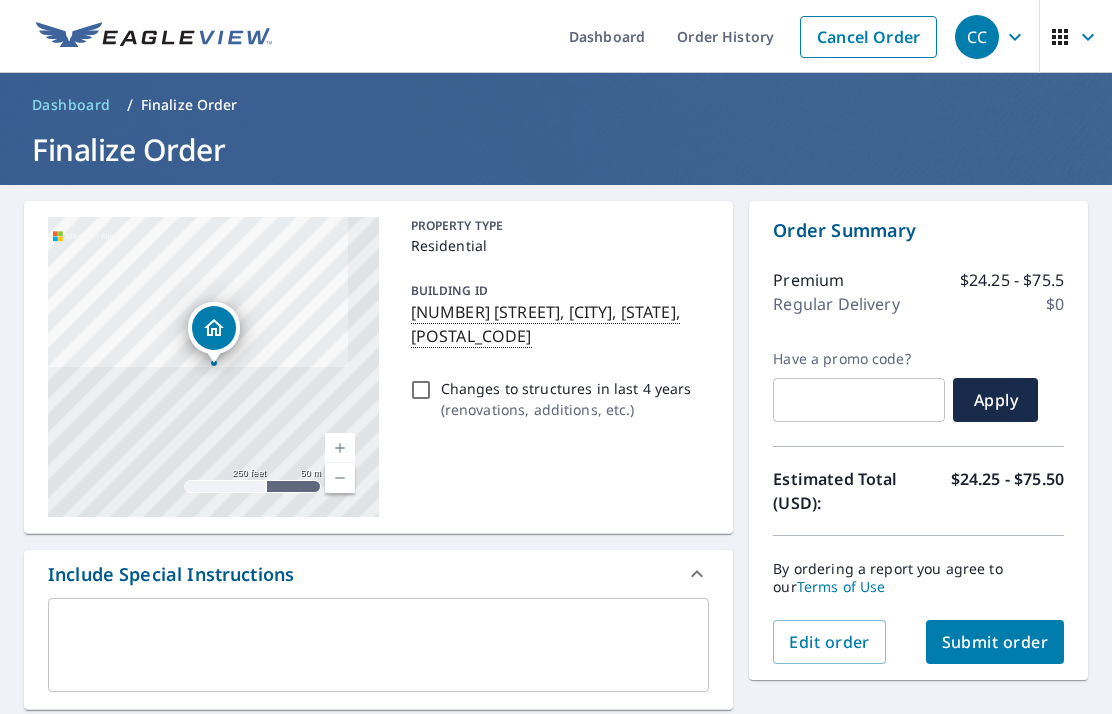 click on "Submit order" at bounding box center [995, 642] 